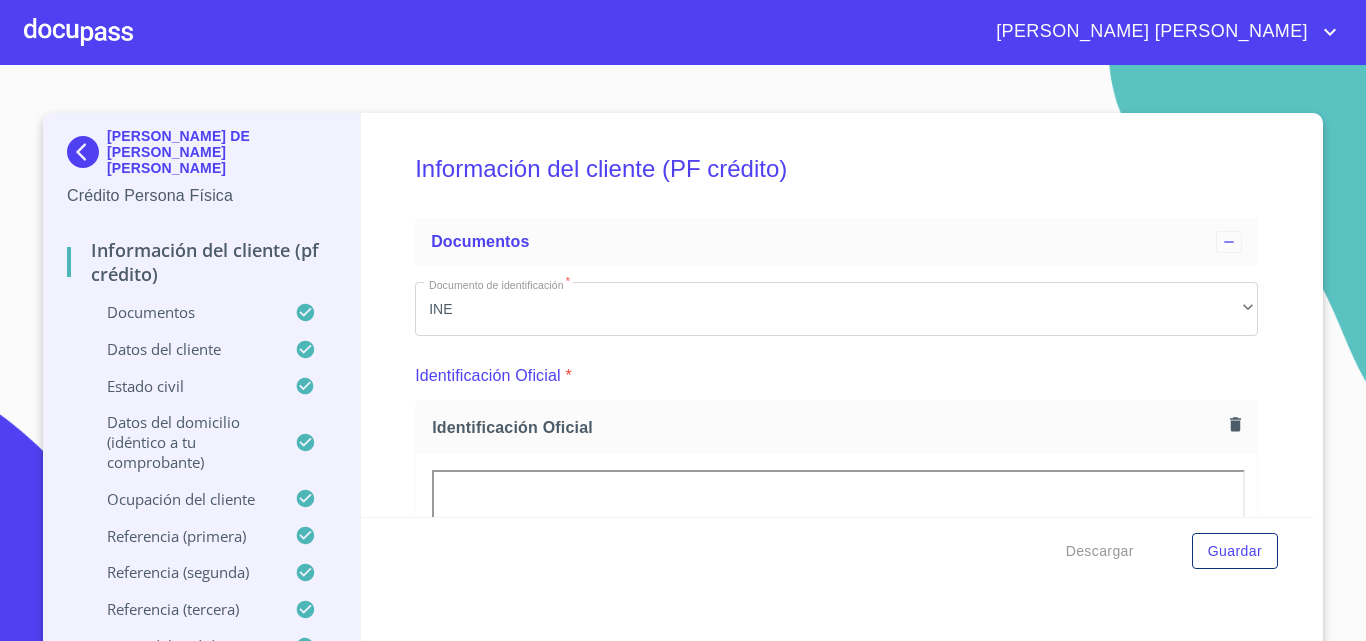 scroll, scrollTop: 0, scrollLeft: 0, axis: both 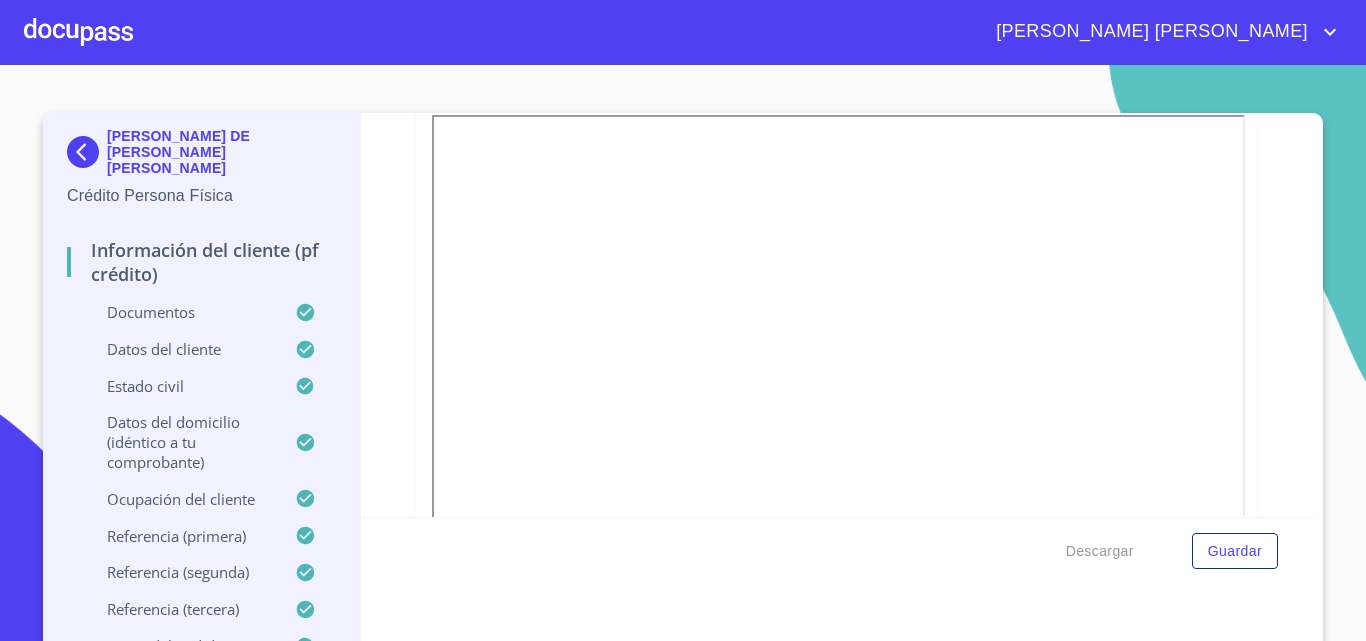 click at bounding box center [87, 152] 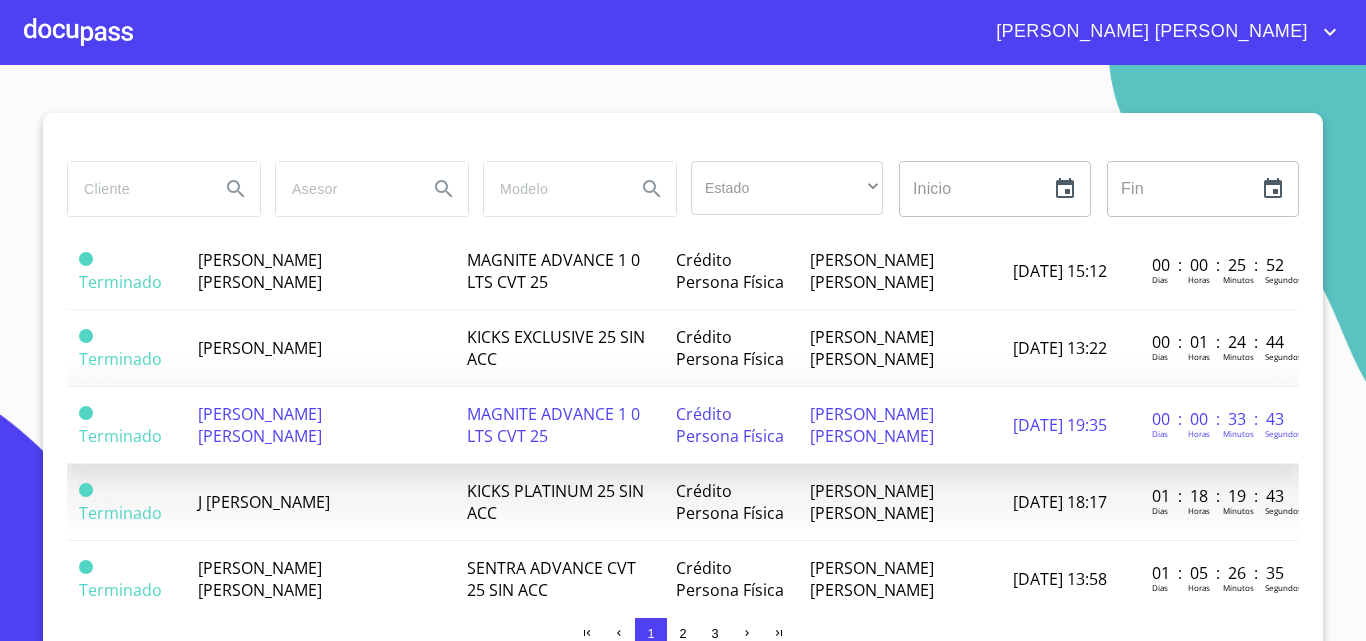 scroll, scrollTop: 600, scrollLeft: 0, axis: vertical 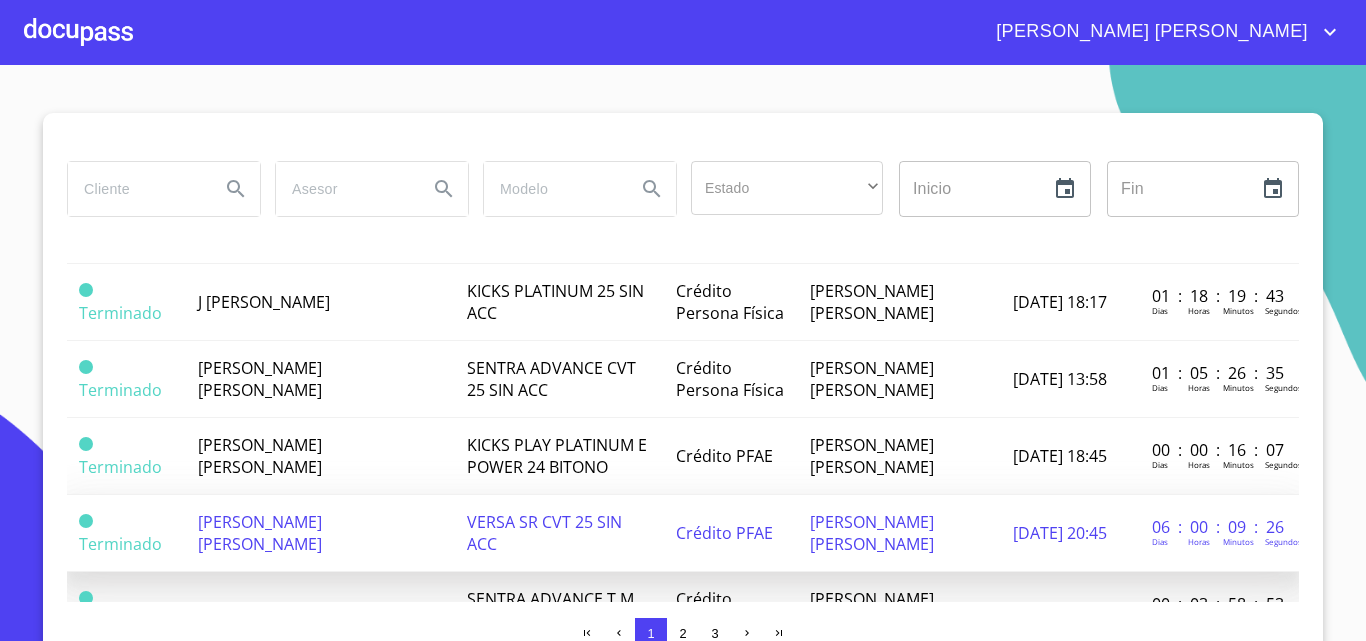click on "[PERSON_NAME] [PERSON_NAME]" at bounding box center (260, 533) 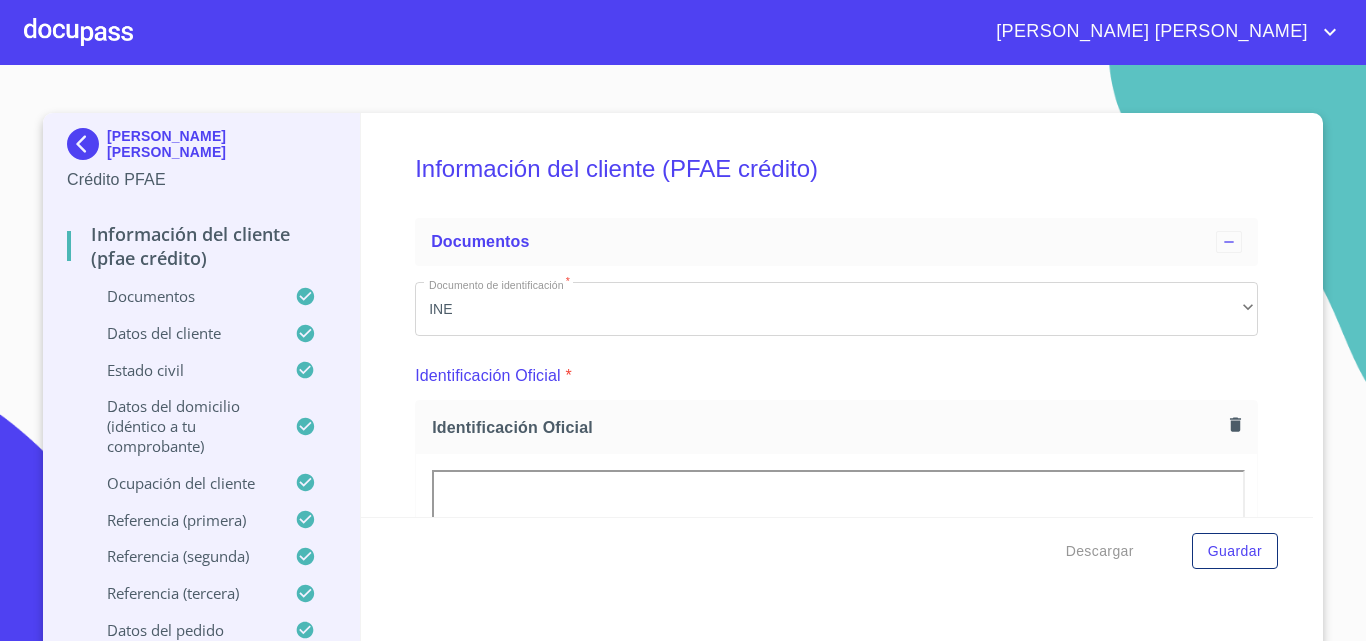 scroll, scrollTop: 0, scrollLeft: 0, axis: both 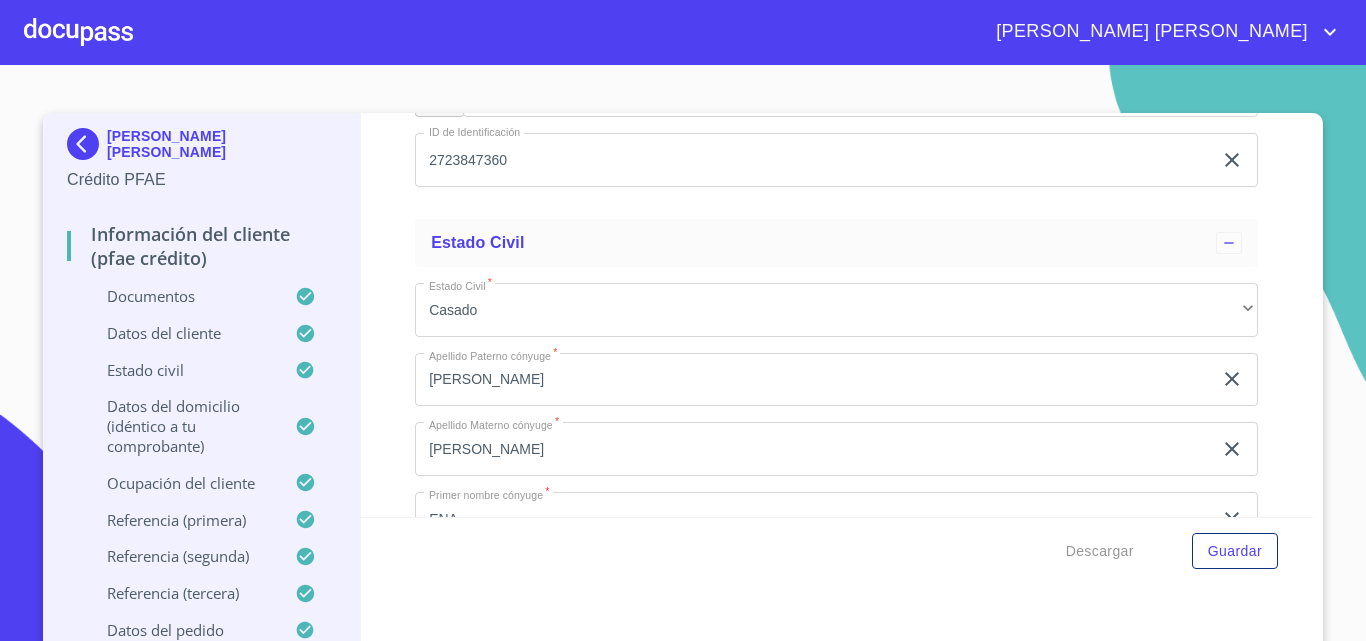 click at bounding box center (78, 32) 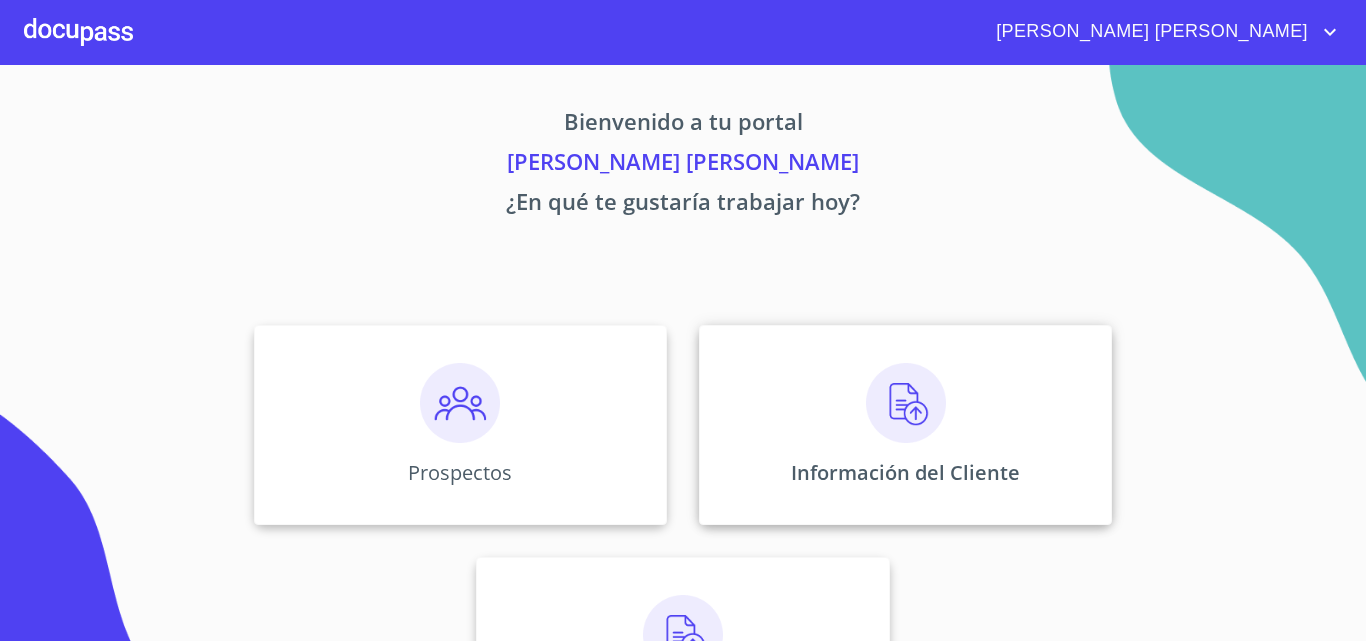 click at bounding box center (906, 403) 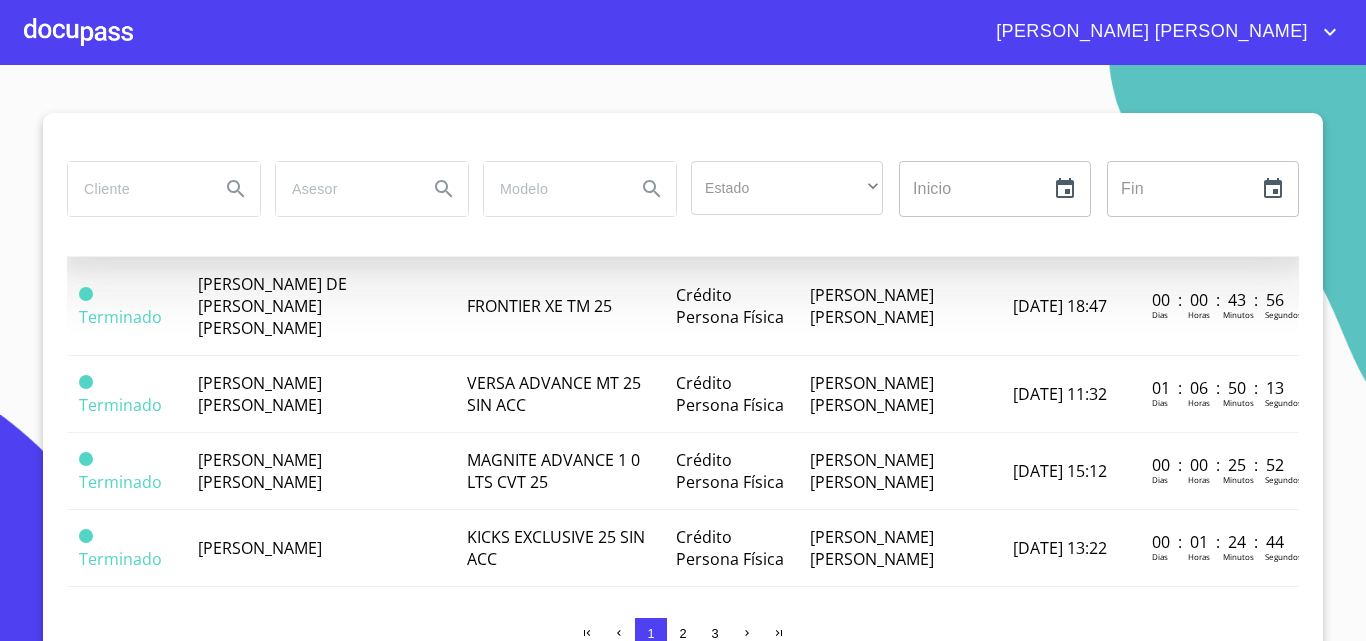 scroll, scrollTop: 300, scrollLeft: 0, axis: vertical 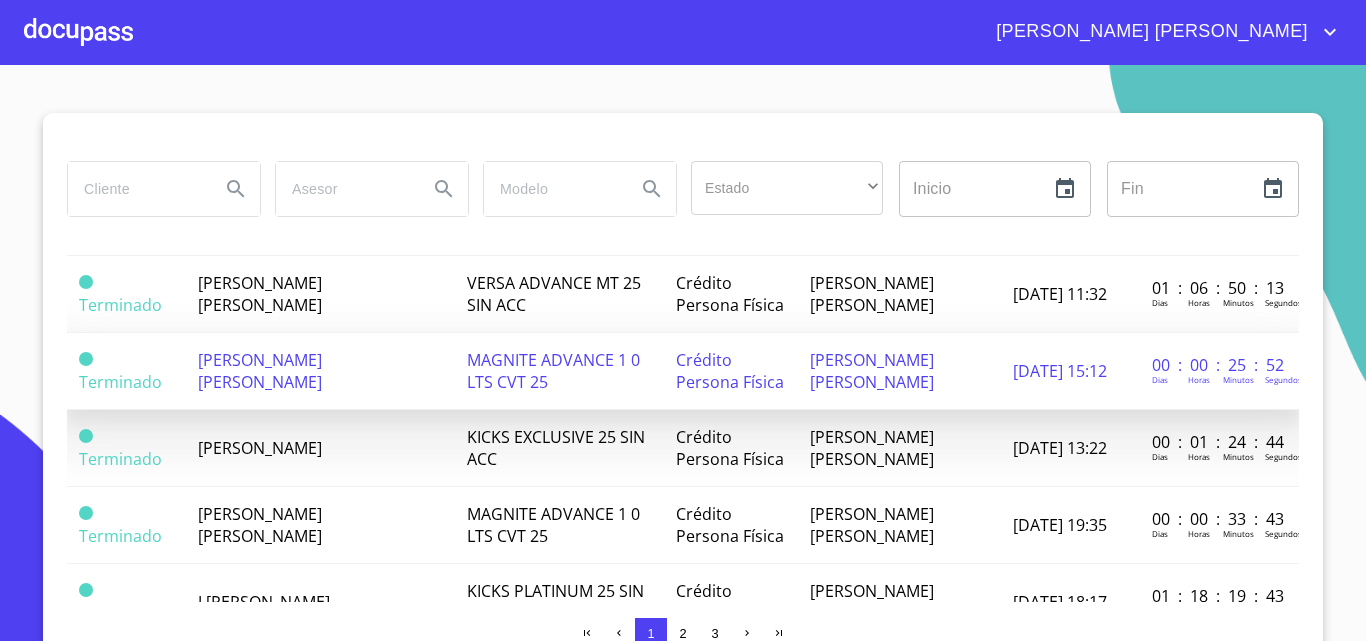 click on "[PERSON_NAME] [PERSON_NAME]" at bounding box center [320, 371] 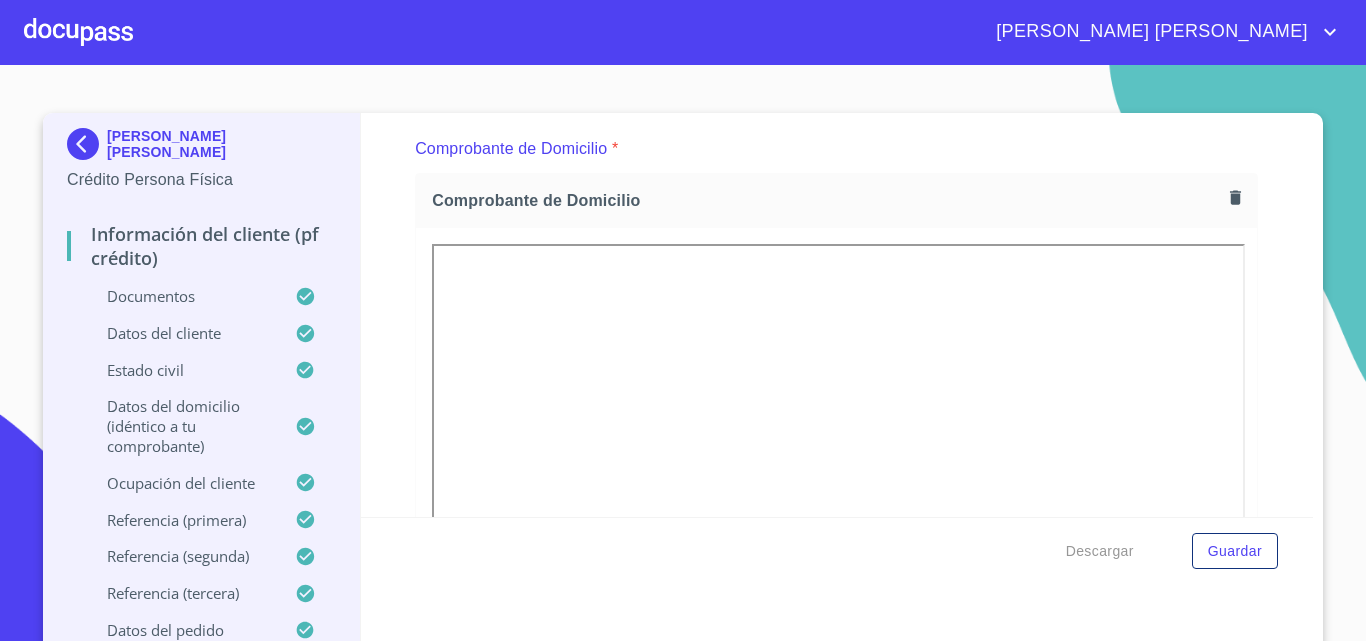 scroll, scrollTop: 2144, scrollLeft: 0, axis: vertical 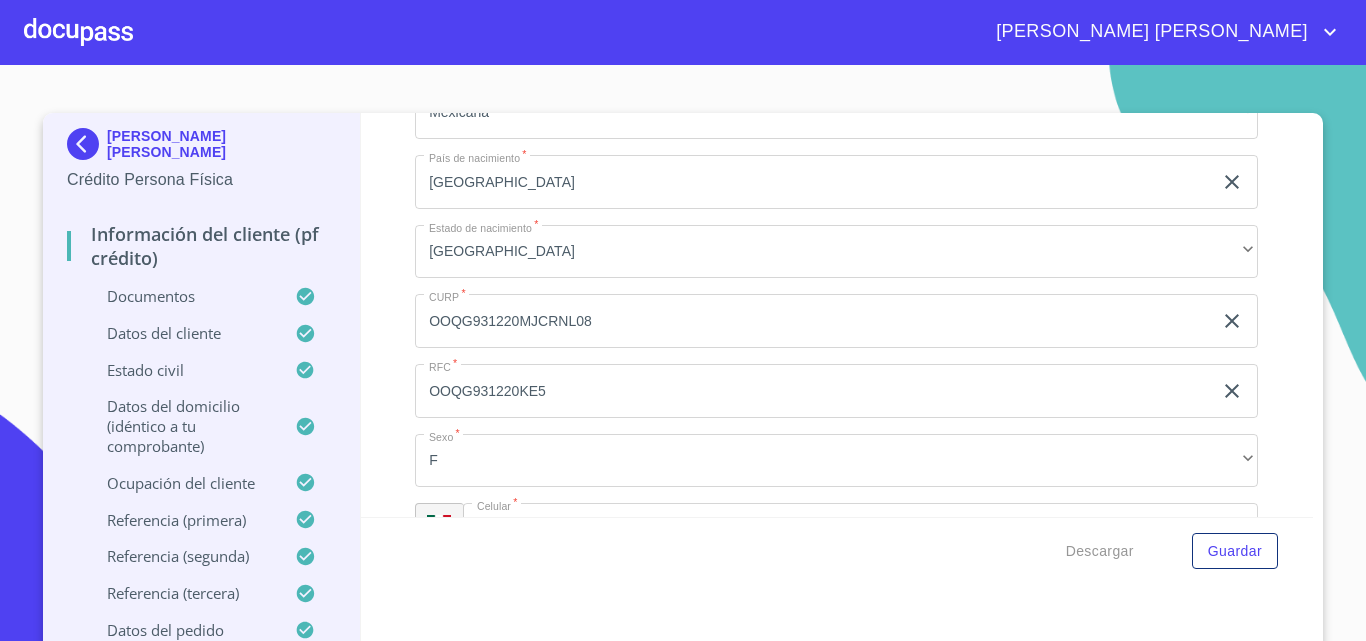 click on "OOQG931220KE5" at bounding box center [813, -236] 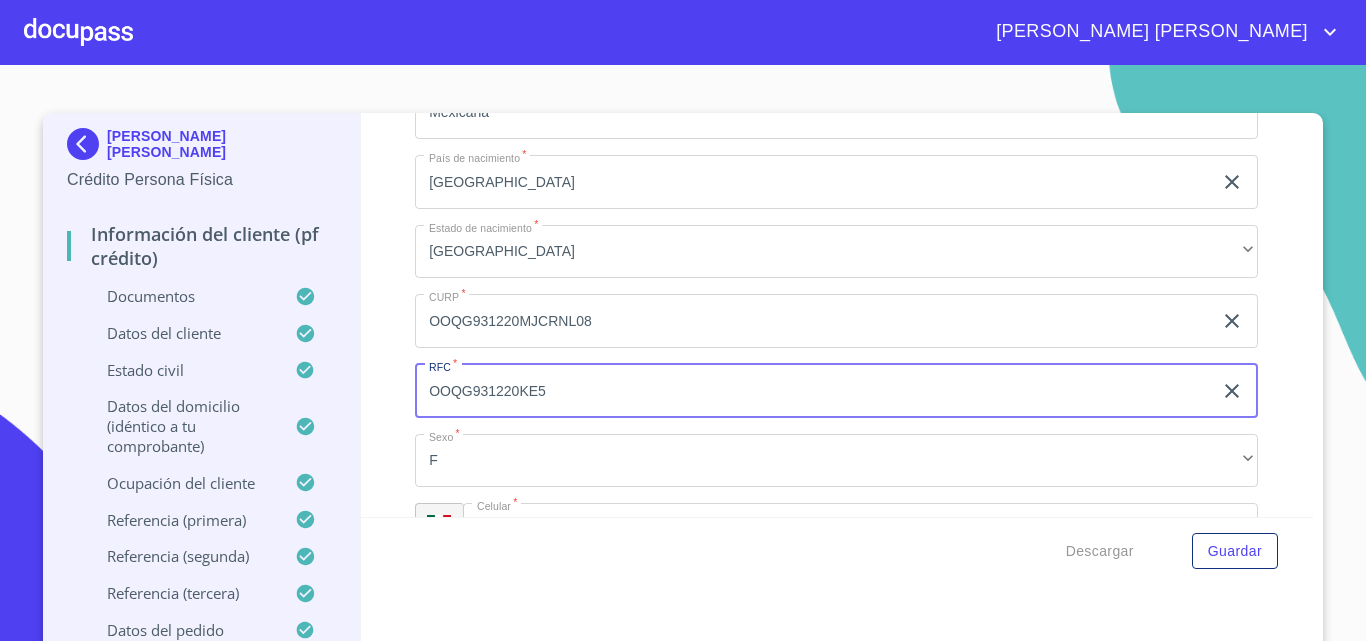 click on "OOQG931220KE5" at bounding box center (813, 391) 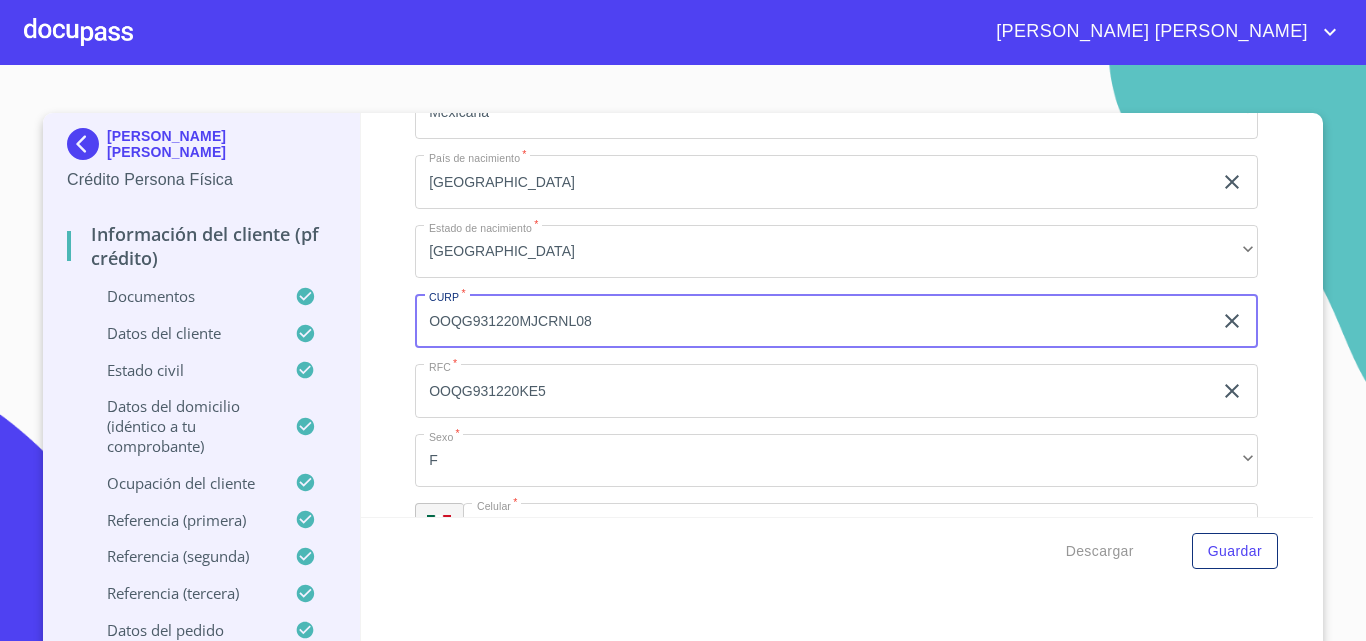 drag, startPoint x: 451, startPoint y: 343, endPoint x: 583, endPoint y: 336, distance: 132.18547 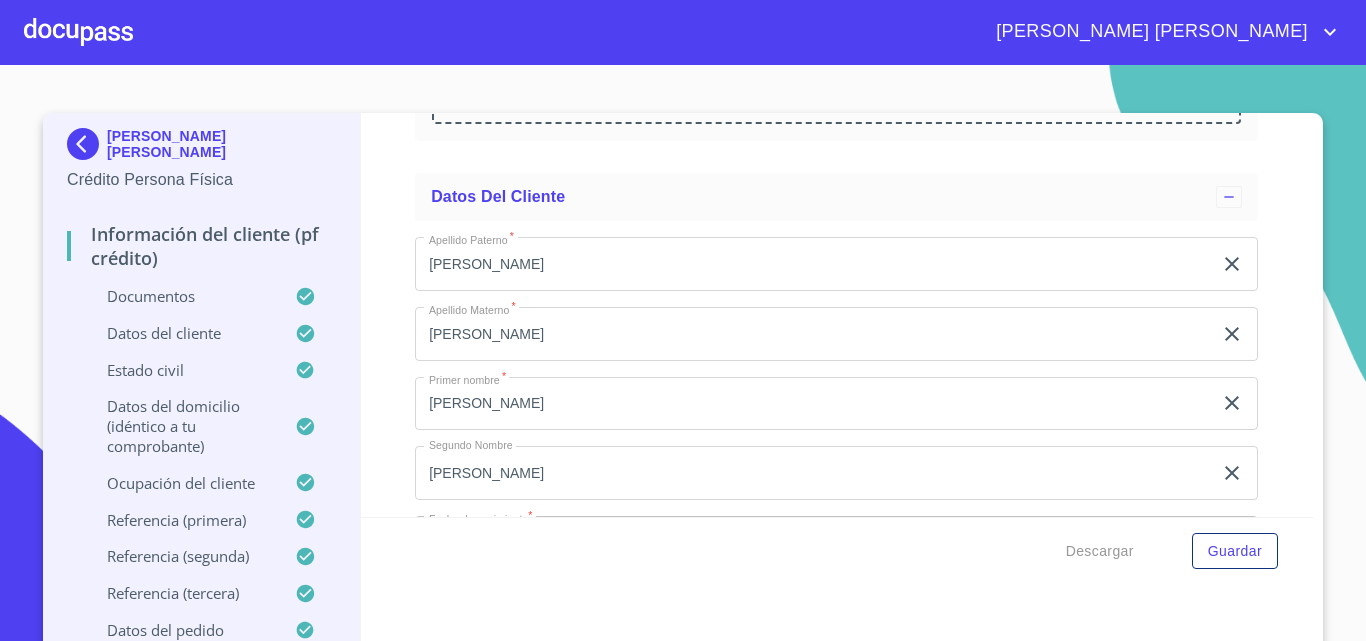 scroll, scrollTop: 5864, scrollLeft: 0, axis: vertical 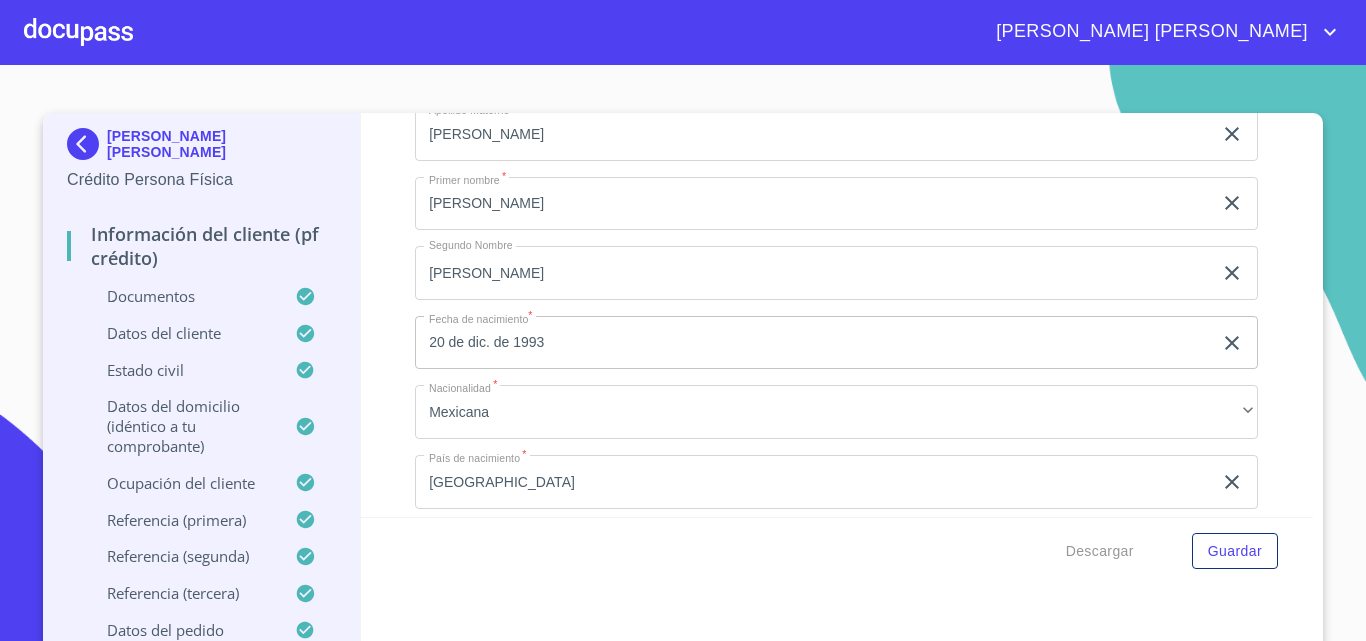 click on "[PERSON_NAME]" at bounding box center (813, 64) 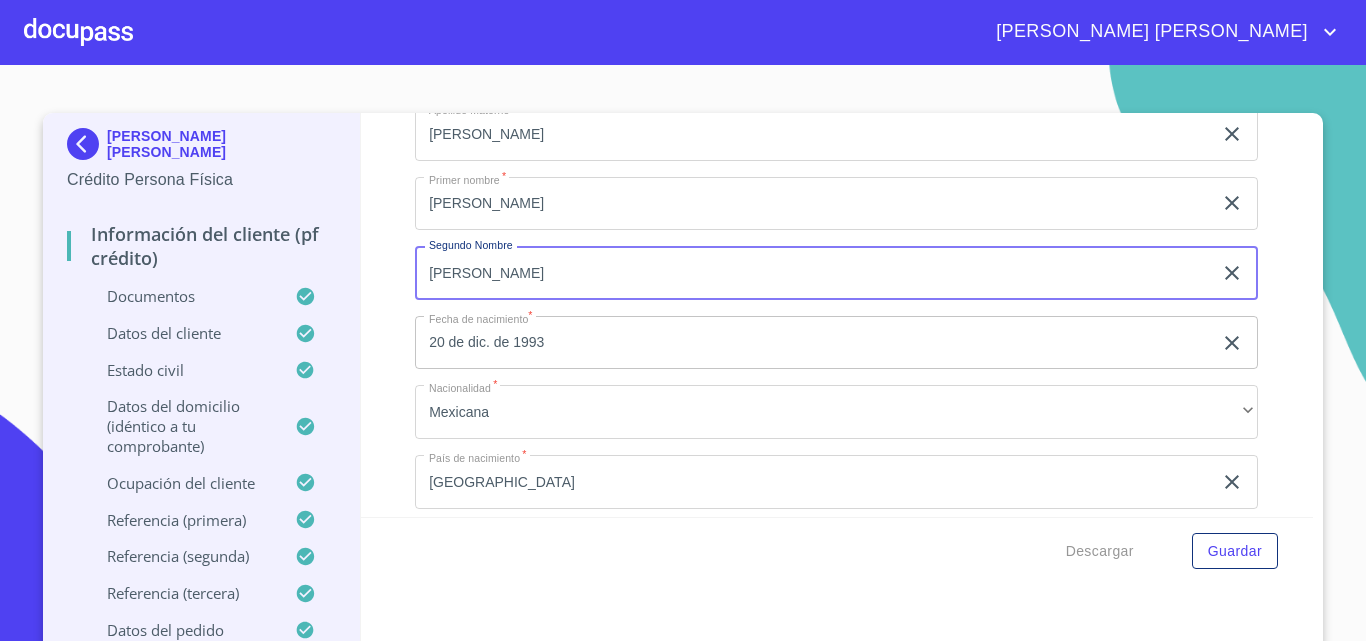 click on "[PERSON_NAME]" at bounding box center [813, 273] 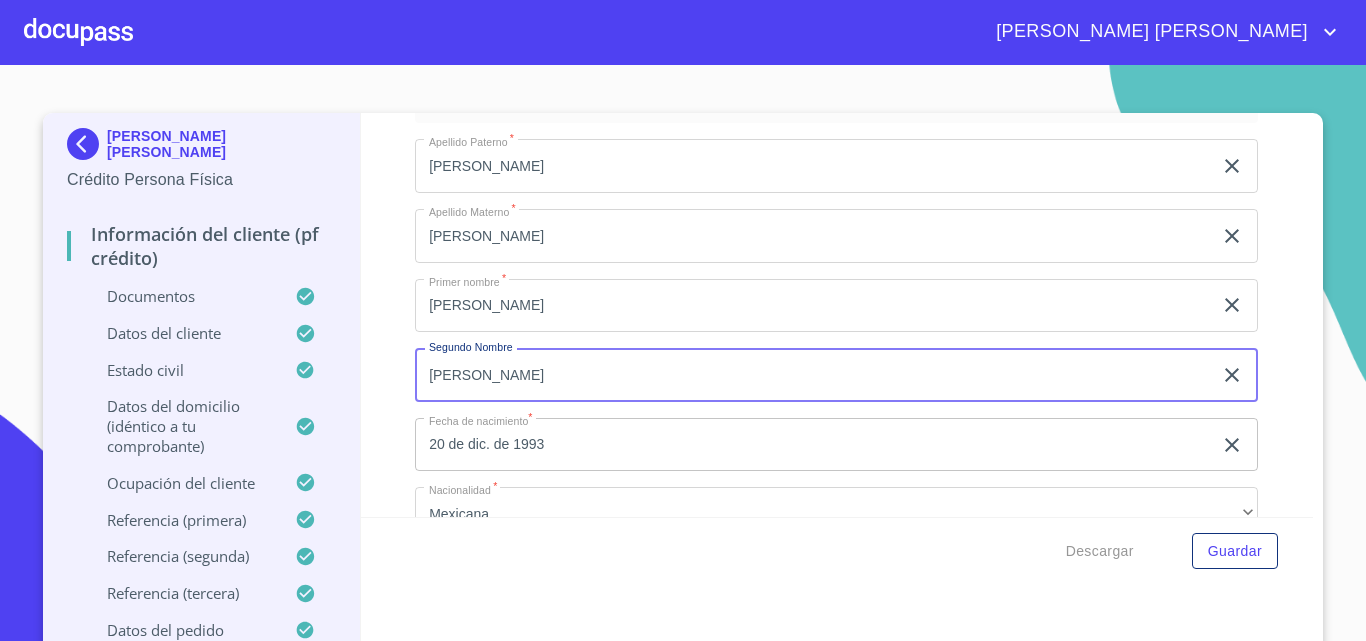 scroll, scrollTop: 5764, scrollLeft: 0, axis: vertical 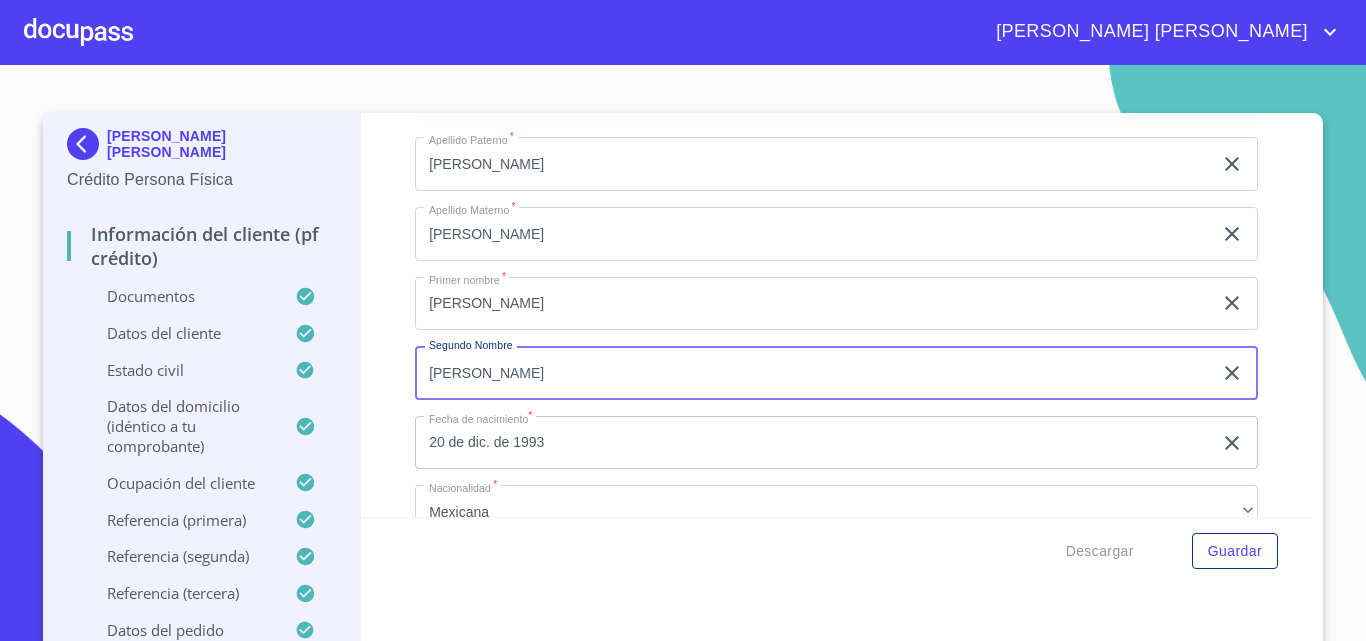 click on "[PERSON_NAME]" at bounding box center [813, 164] 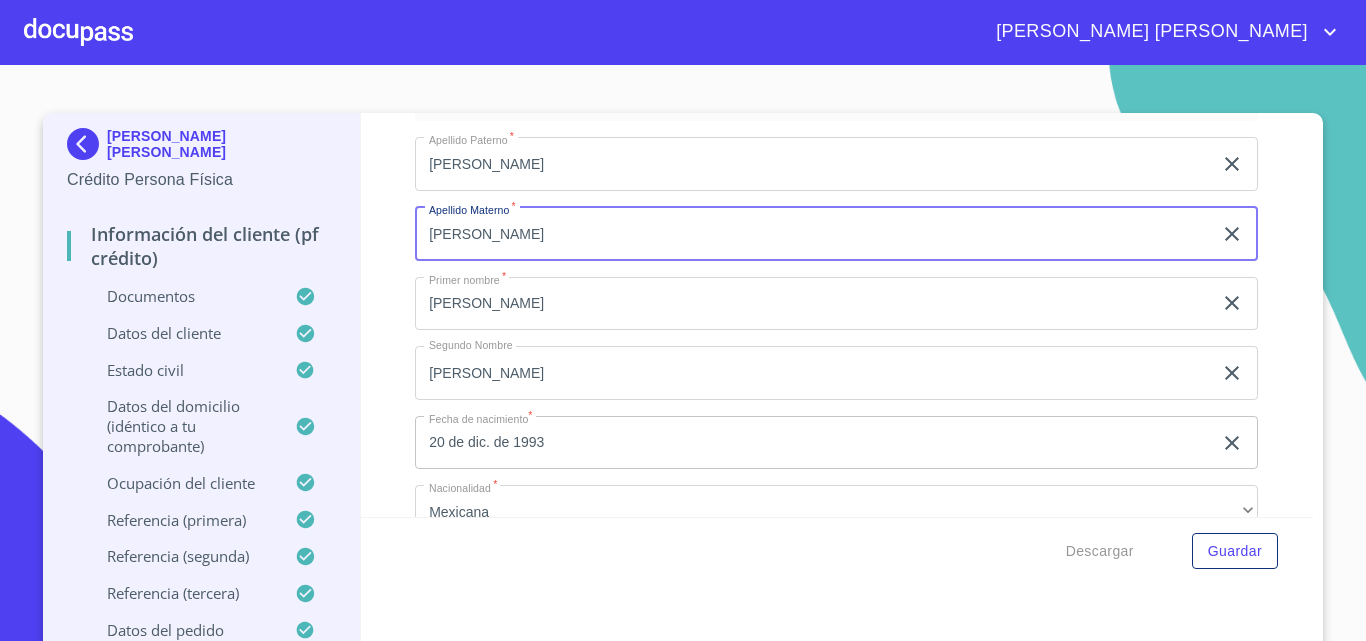 click on "[PERSON_NAME]" at bounding box center (813, 234) 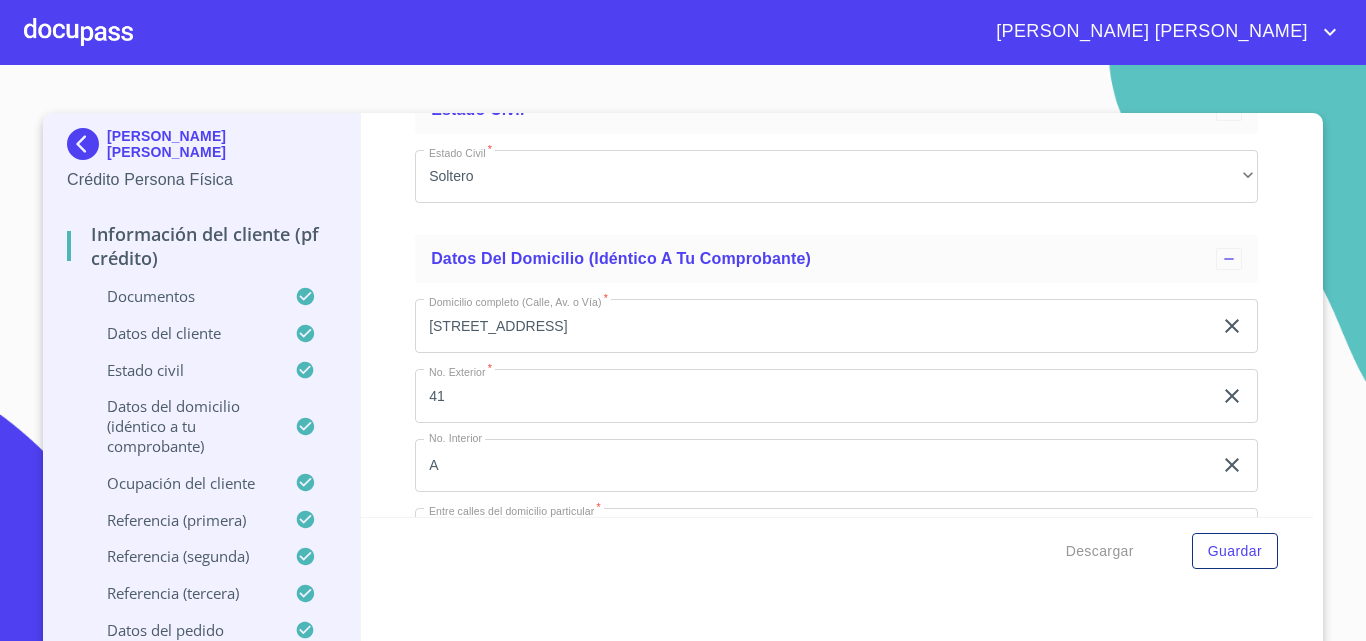 scroll, scrollTop: 6864, scrollLeft: 0, axis: vertical 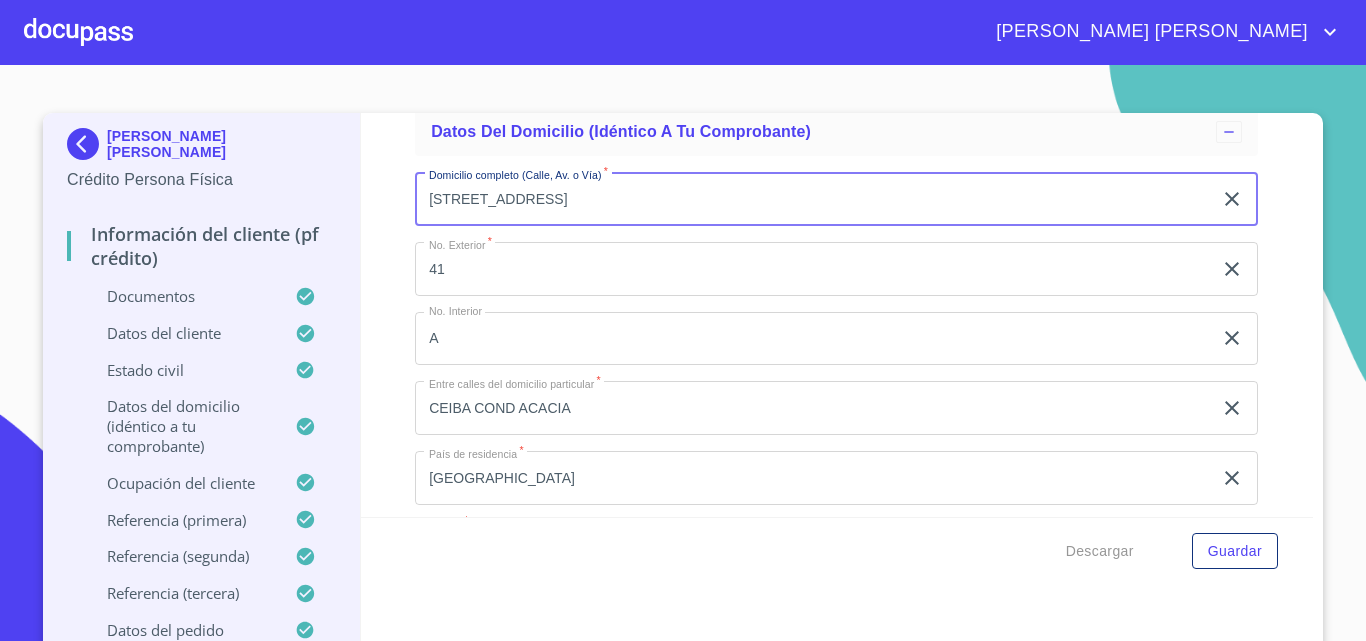 drag, startPoint x: 621, startPoint y: 224, endPoint x: 505, endPoint y: 226, distance: 116.01724 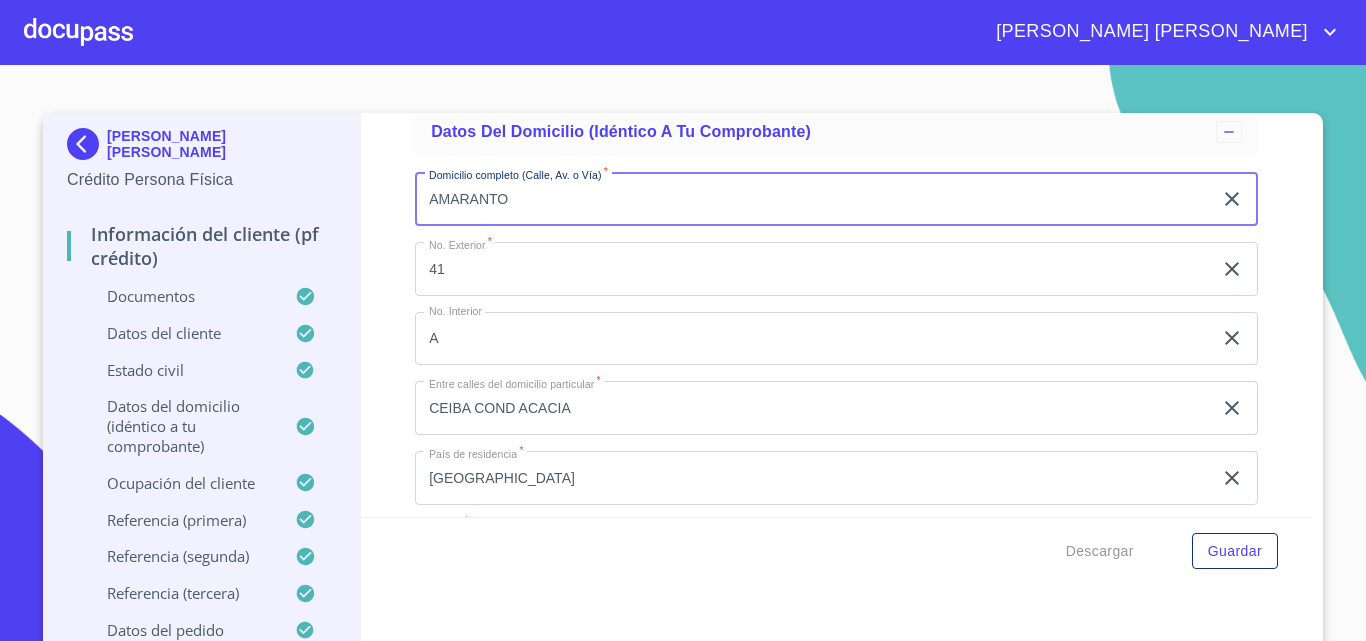 click on "AMARANTO" at bounding box center [813, 199] 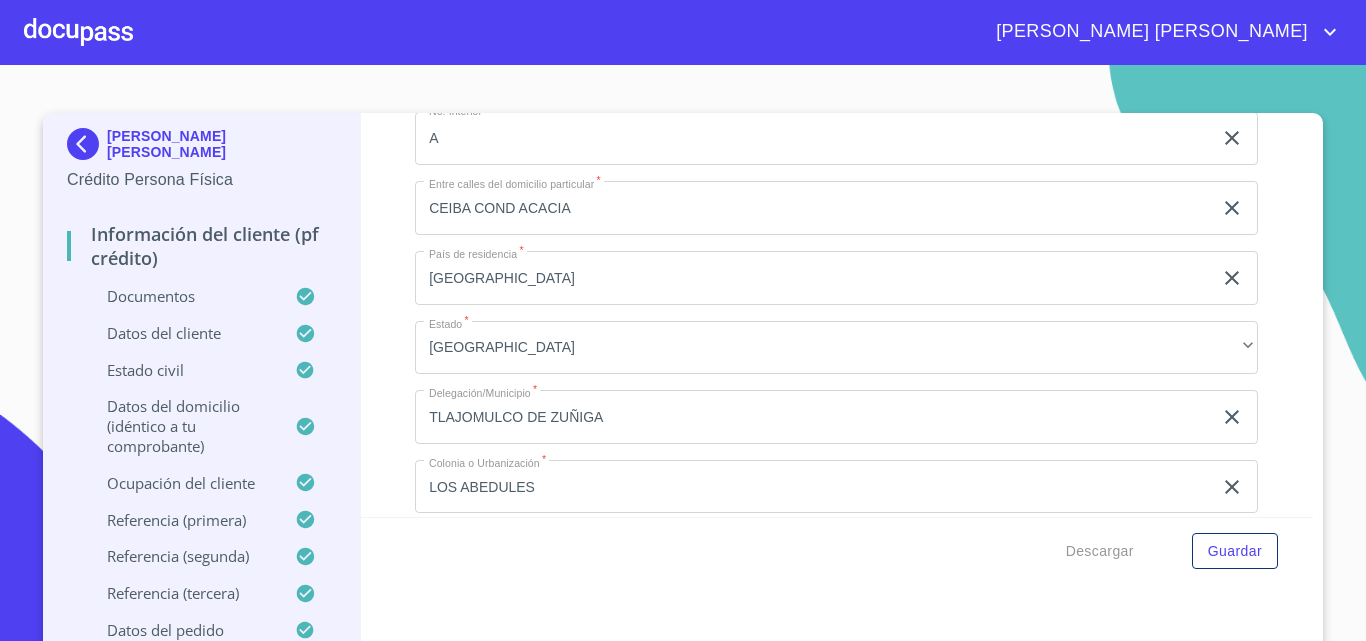 scroll, scrollTop: 7264, scrollLeft: 0, axis: vertical 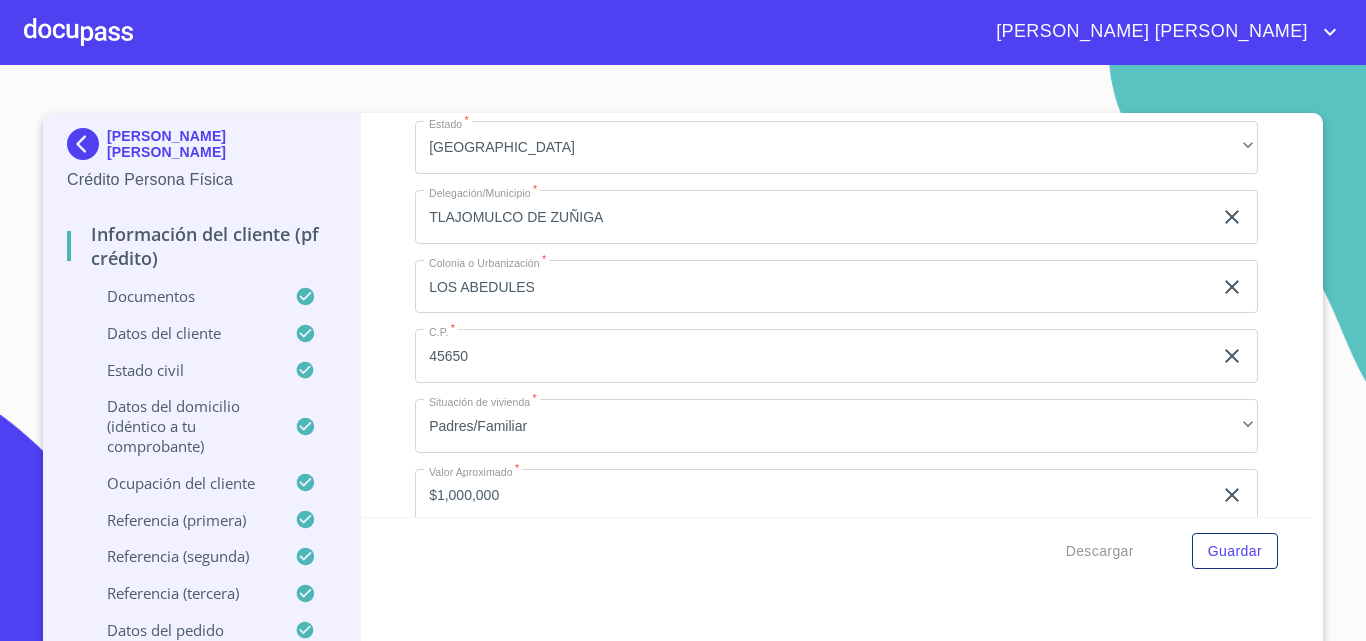 click on "45650" at bounding box center (813, -1336) 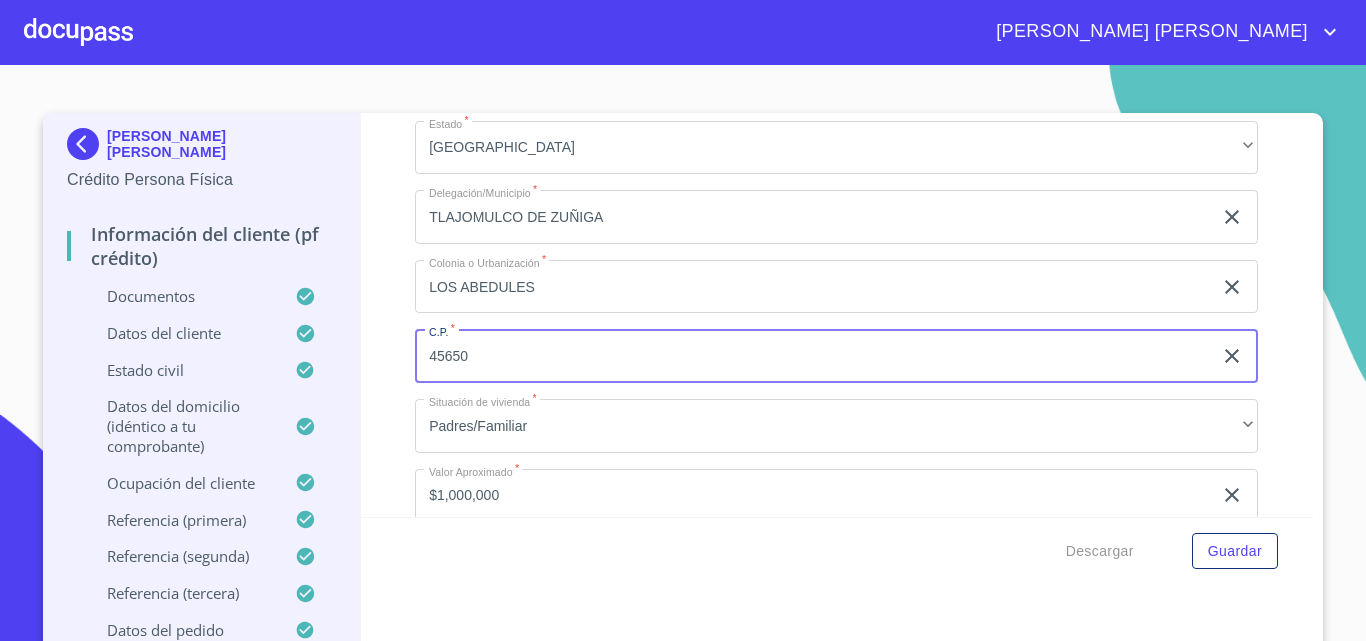 click on "45650" at bounding box center (813, 356) 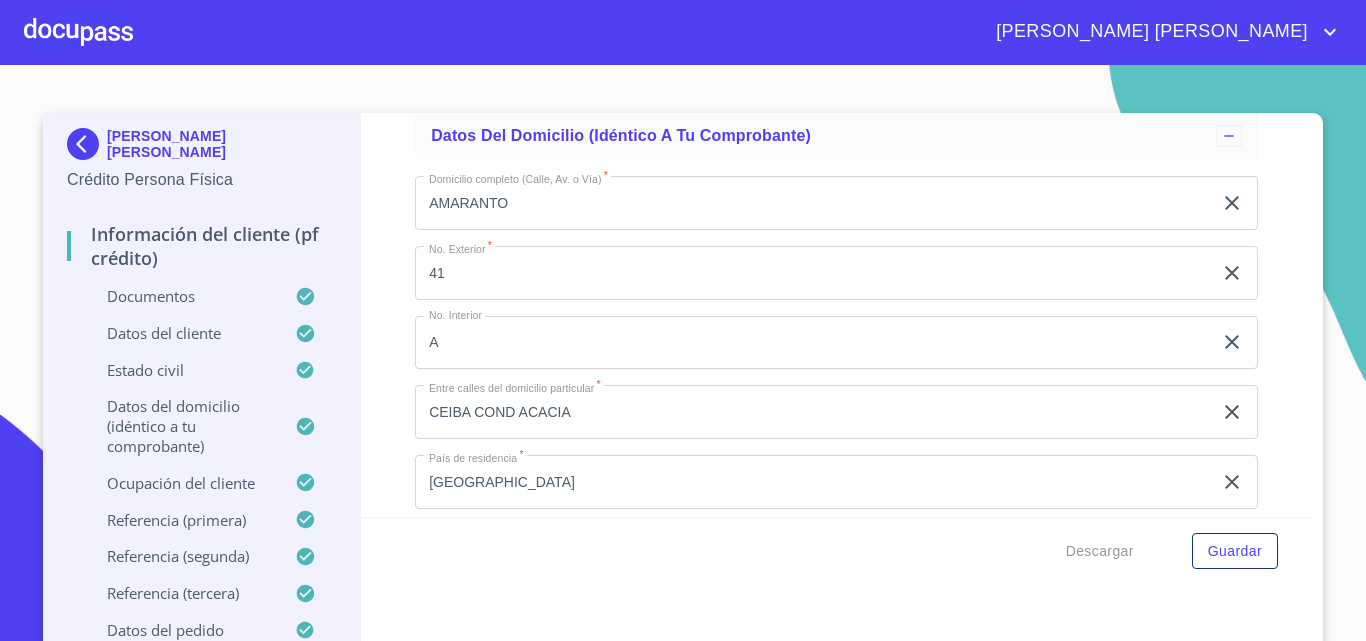 scroll, scrollTop: 6764, scrollLeft: 0, axis: vertical 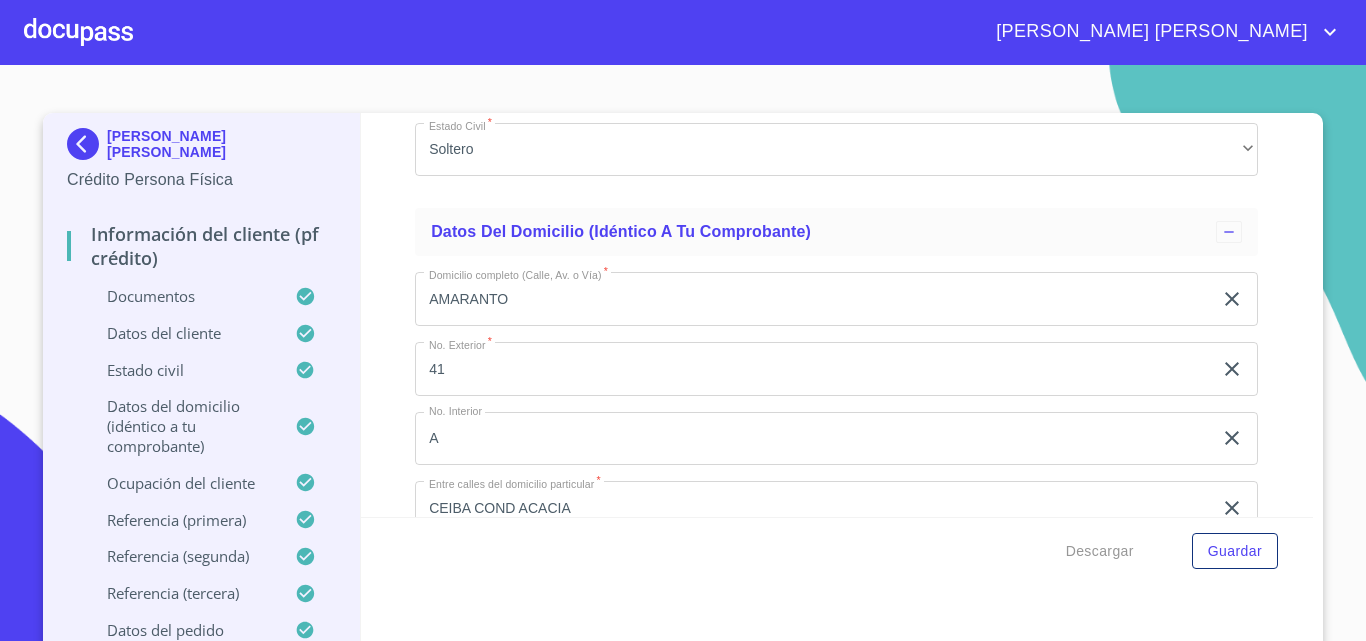click on "AMARANTO" at bounding box center [813, -836] 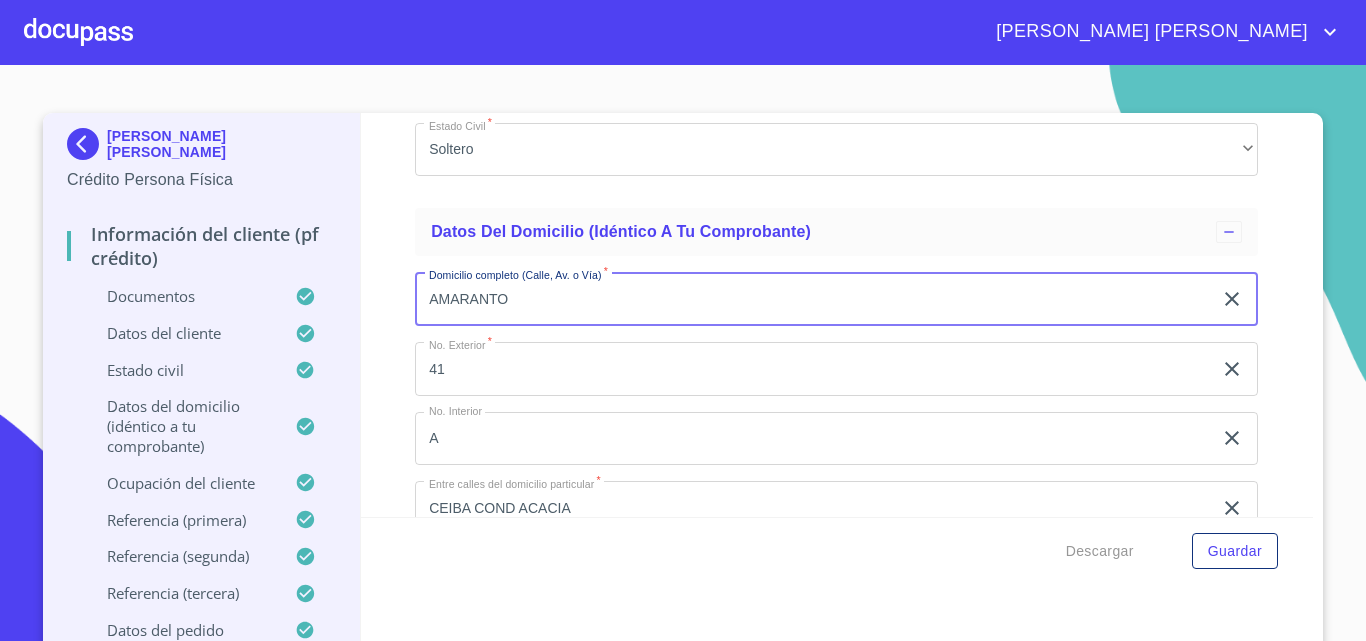 click on "AMARANTO" at bounding box center [813, 299] 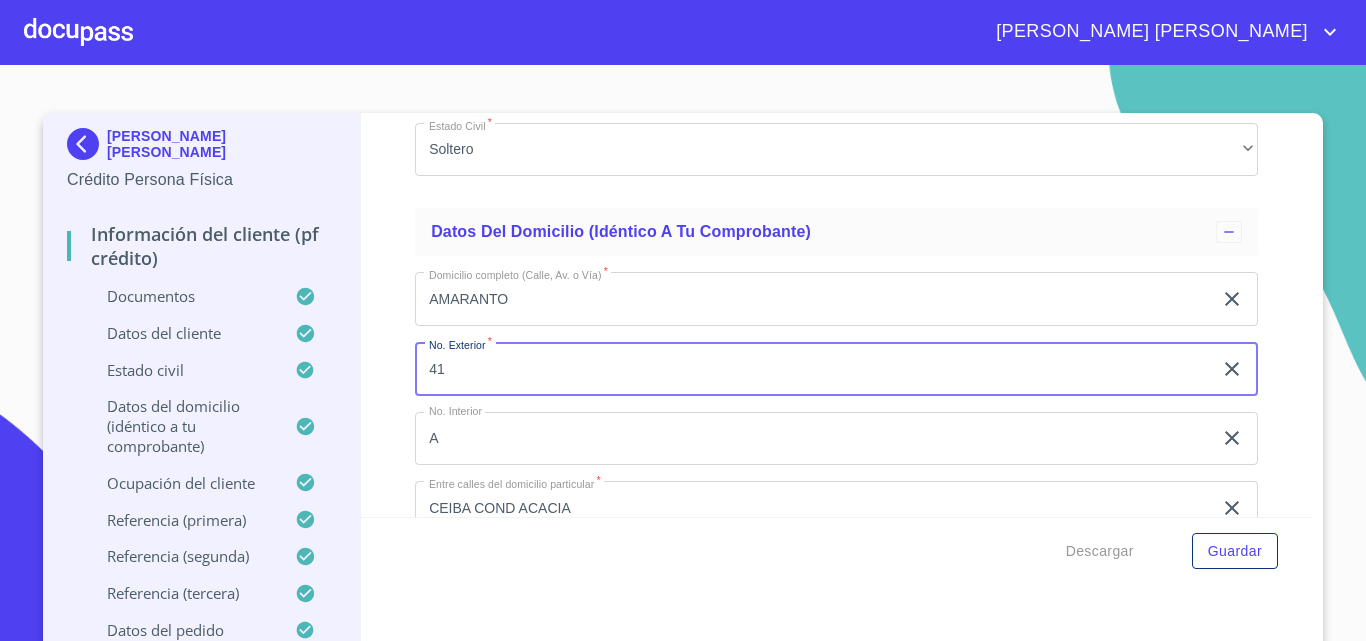 click on "A" at bounding box center [813, -836] 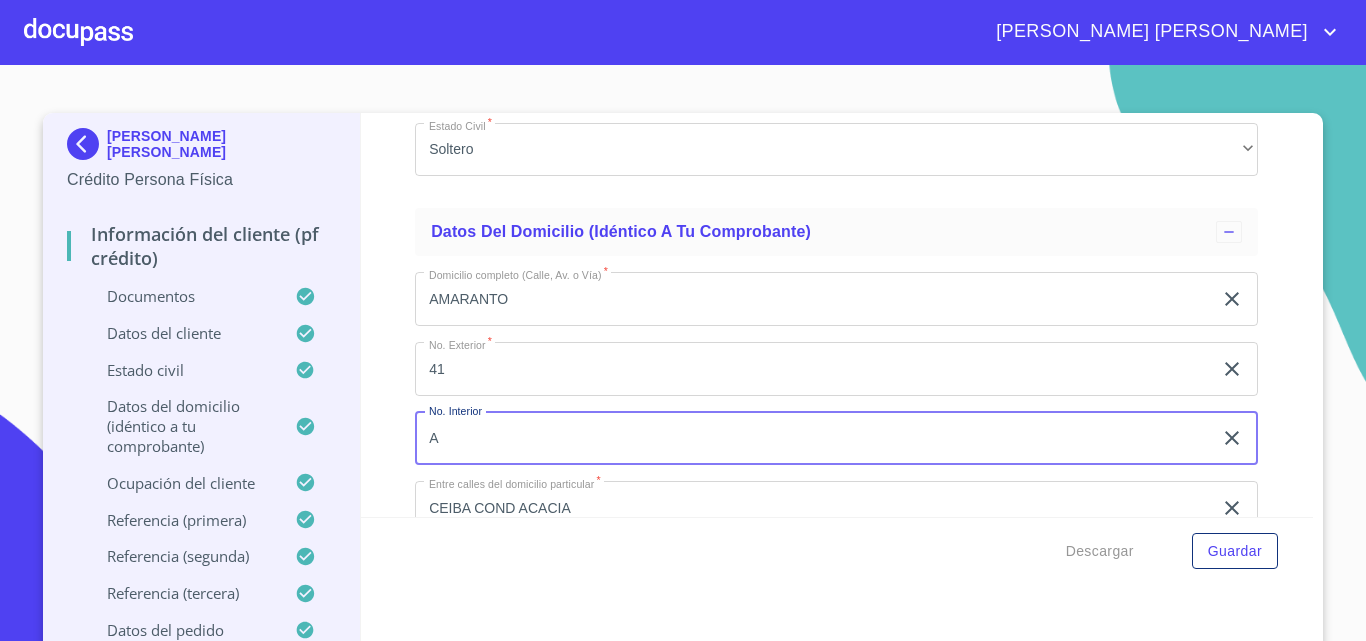 click on "A" at bounding box center (813, 439) 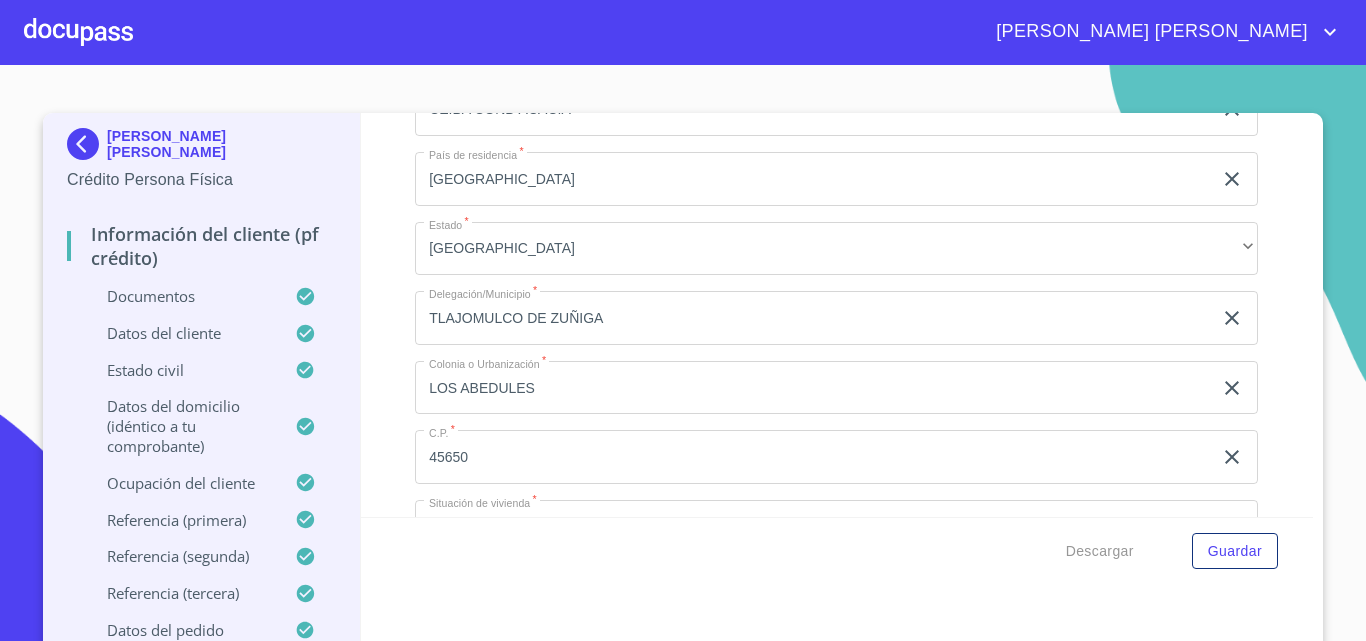scroll, scrollTop: 7164, scrollLeft: 0, axis: vertical 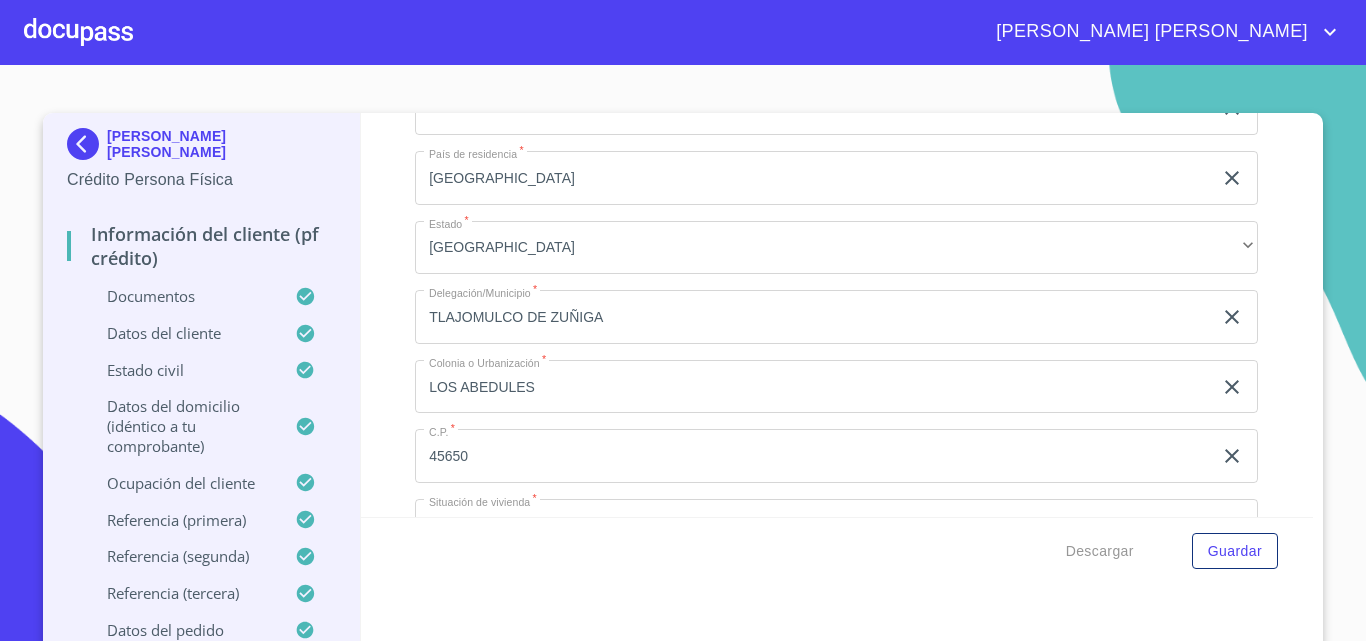click on "LOS ABEDULES" at bounding box center [813, -1236] 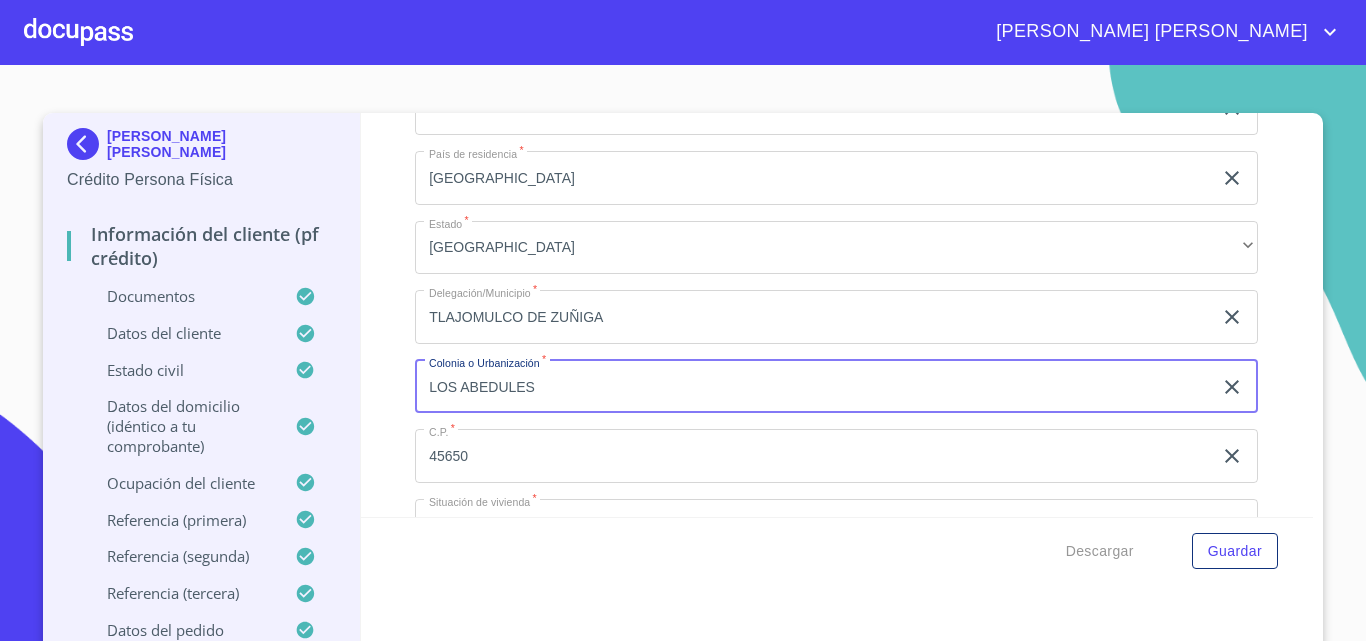 click on "LOS ABEDULES" at bounding box center [813, 387] 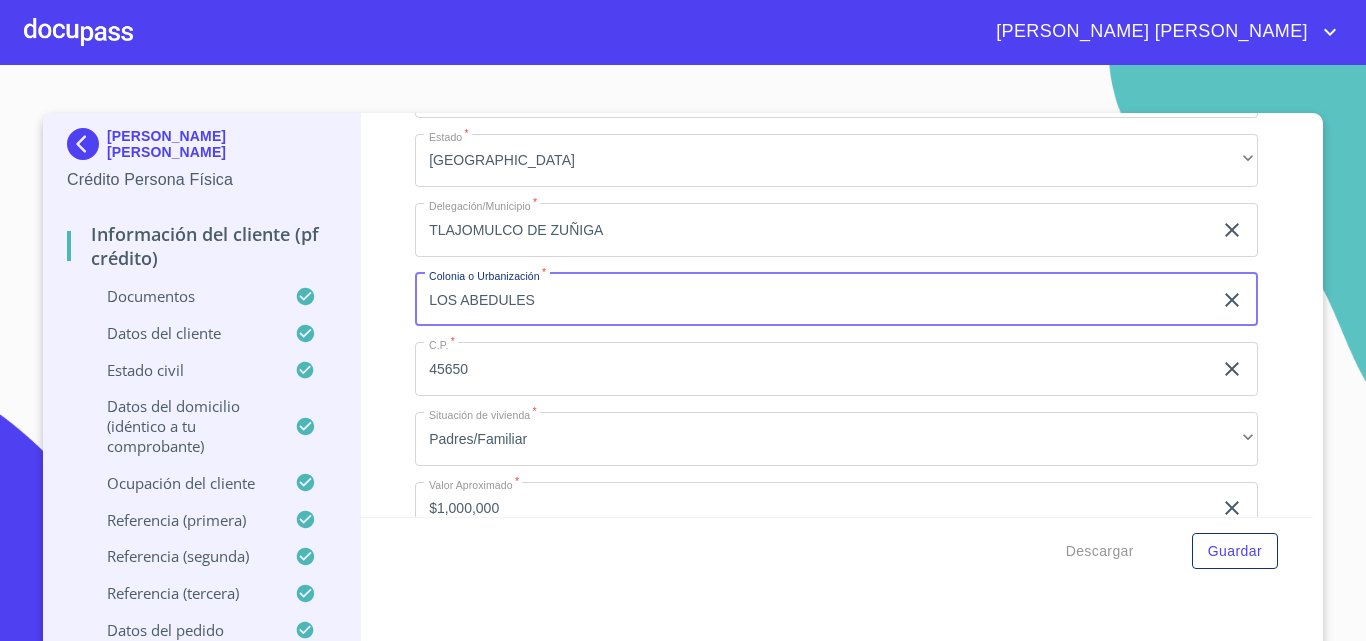 scroll, scrollTop: 7364, scrollLeft: 0, axis: vertical 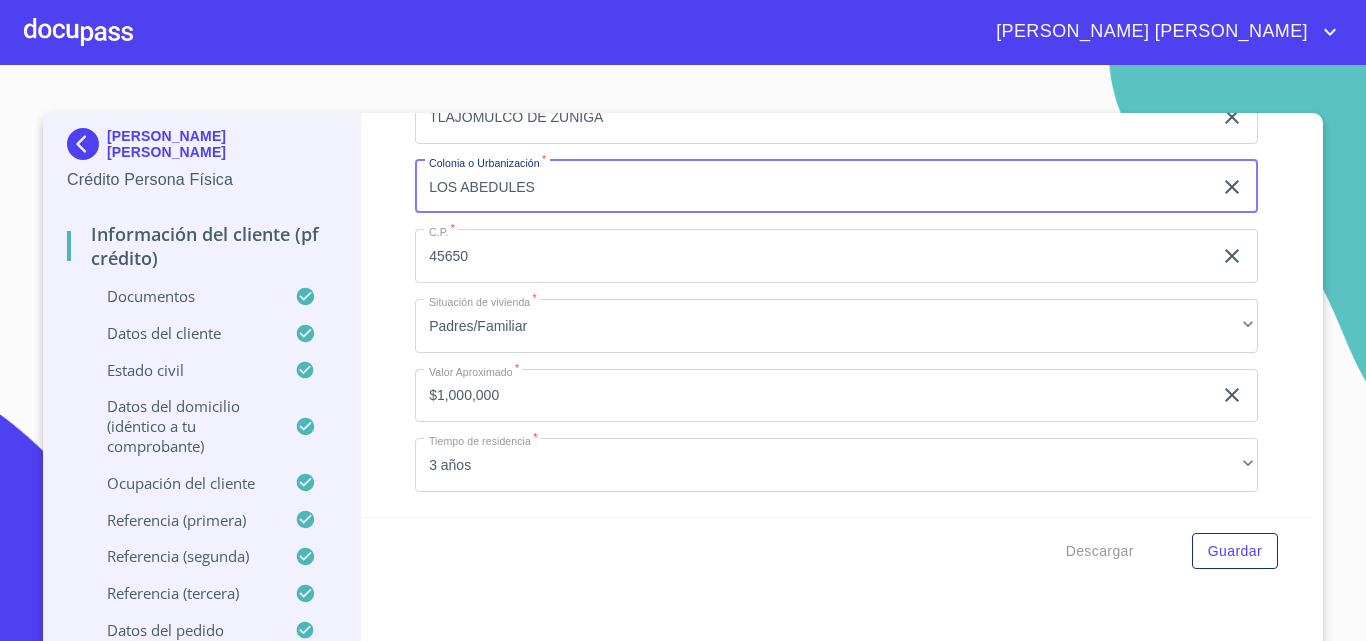 click at bounding box center (78, 32) 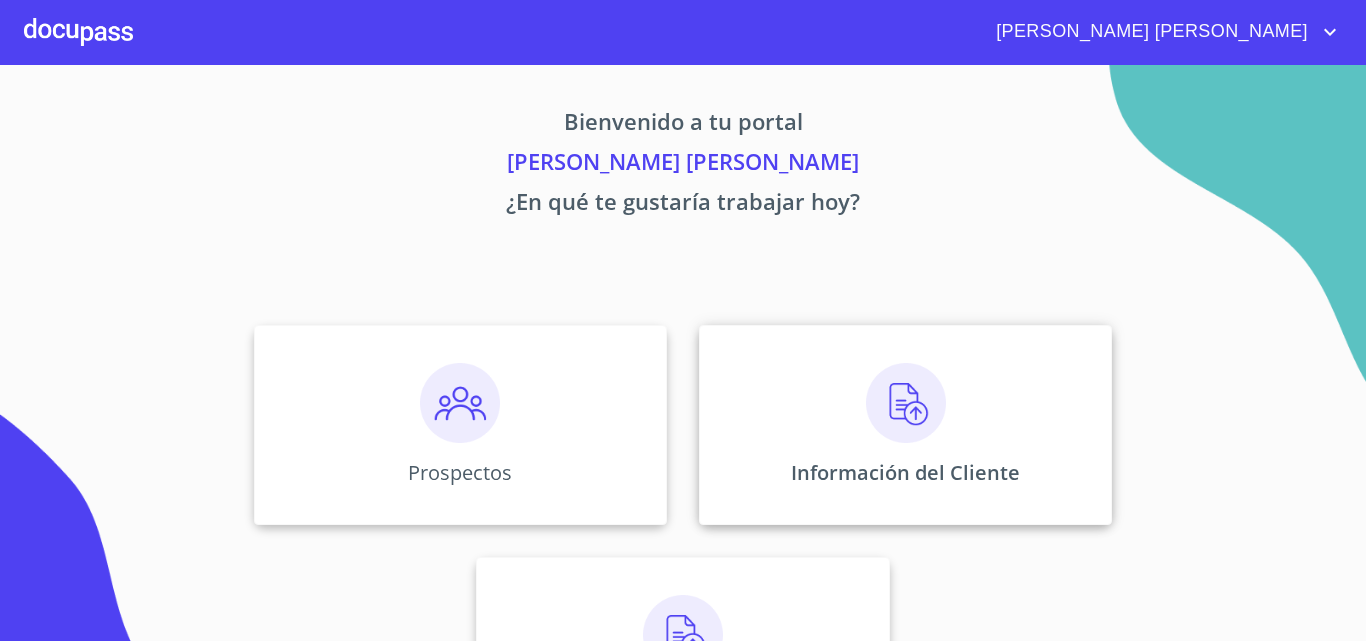 click at bounding box center [906, 403] 